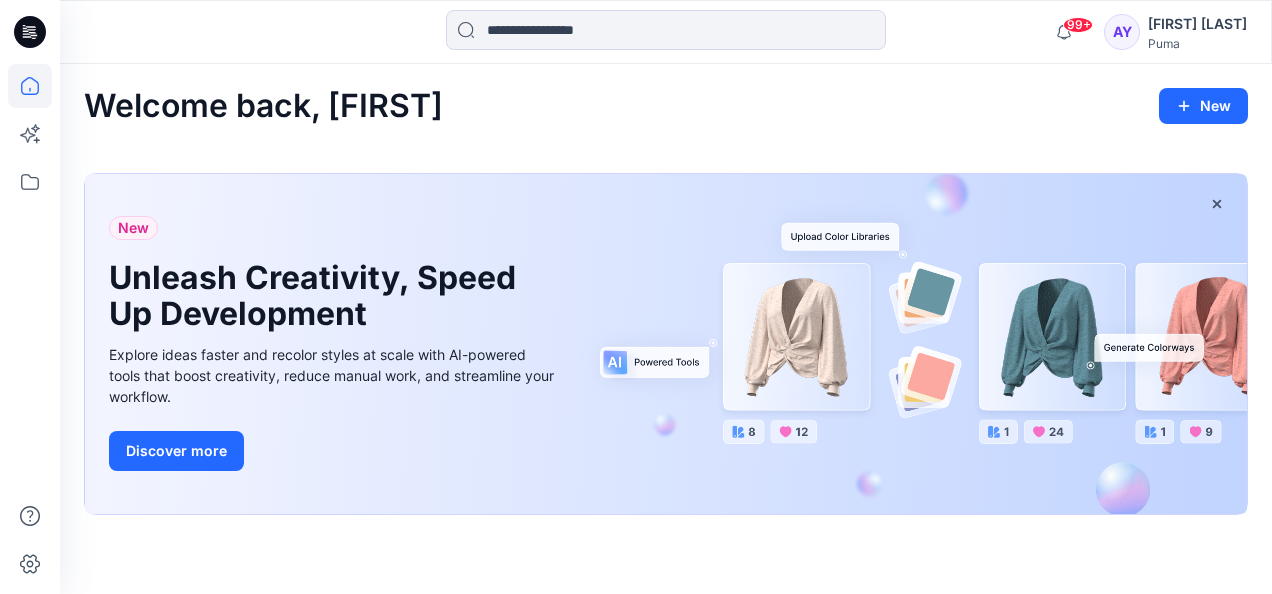 scroll, scrollTop: 0, scrollLeft: 0, axis: both 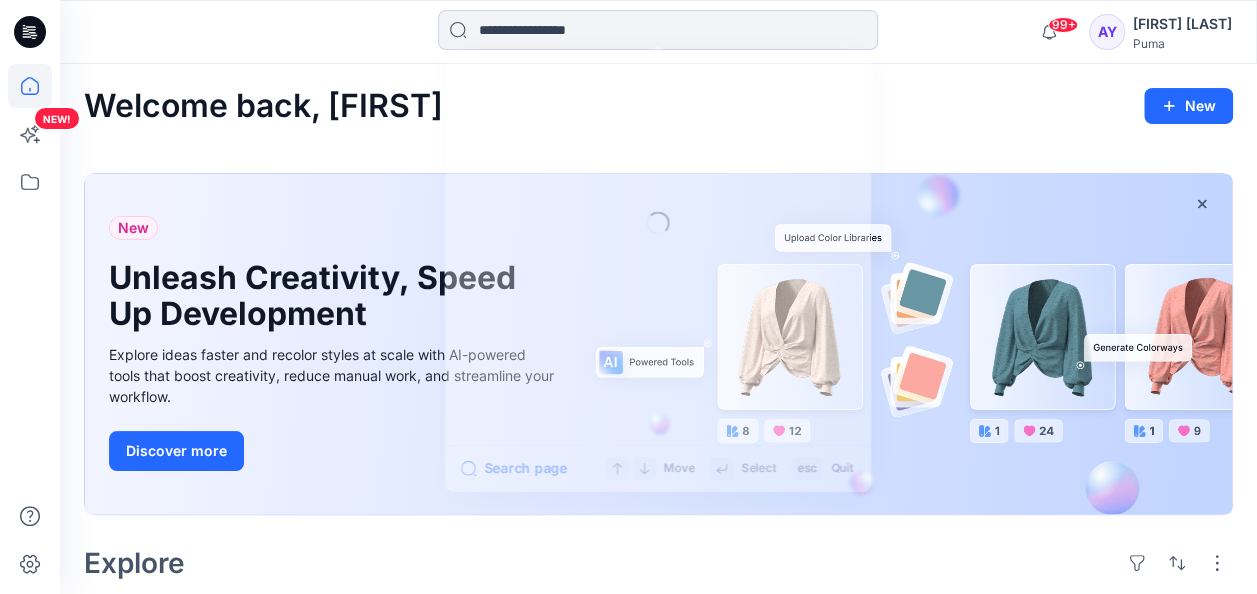 click at bounding box center (658, 30) 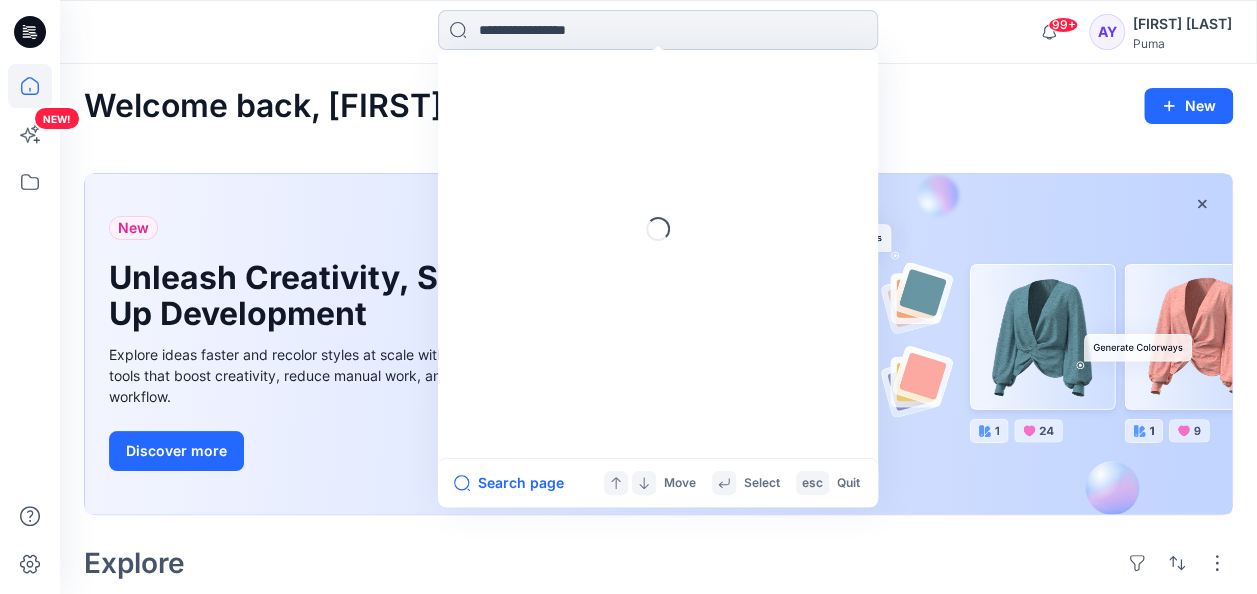 paste on "**********" 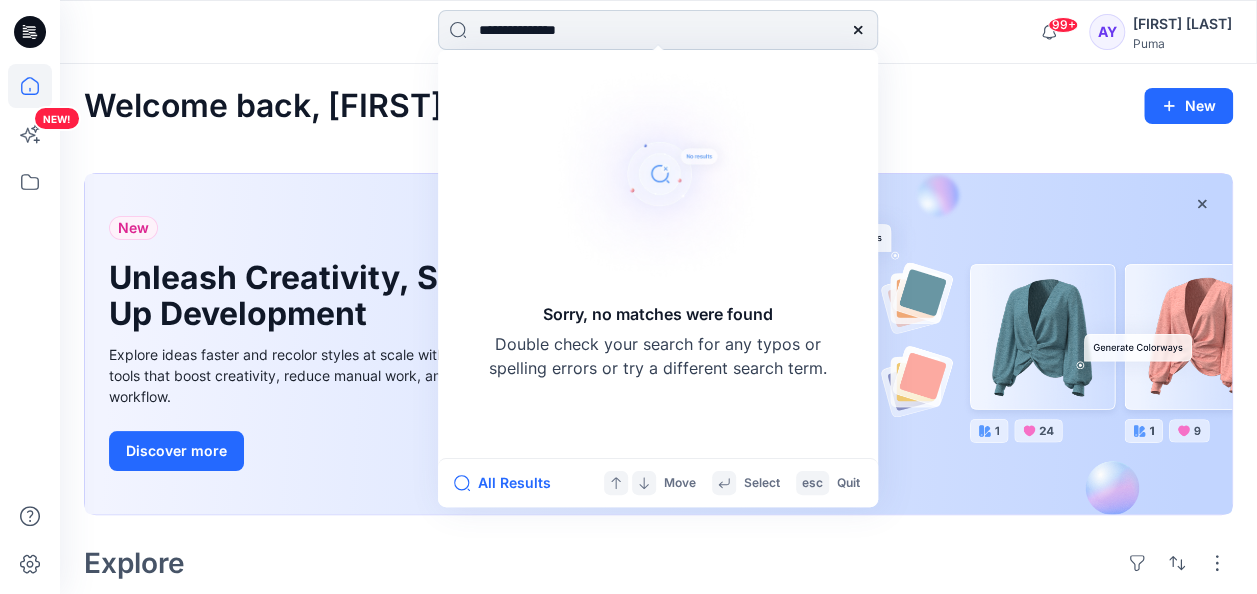type 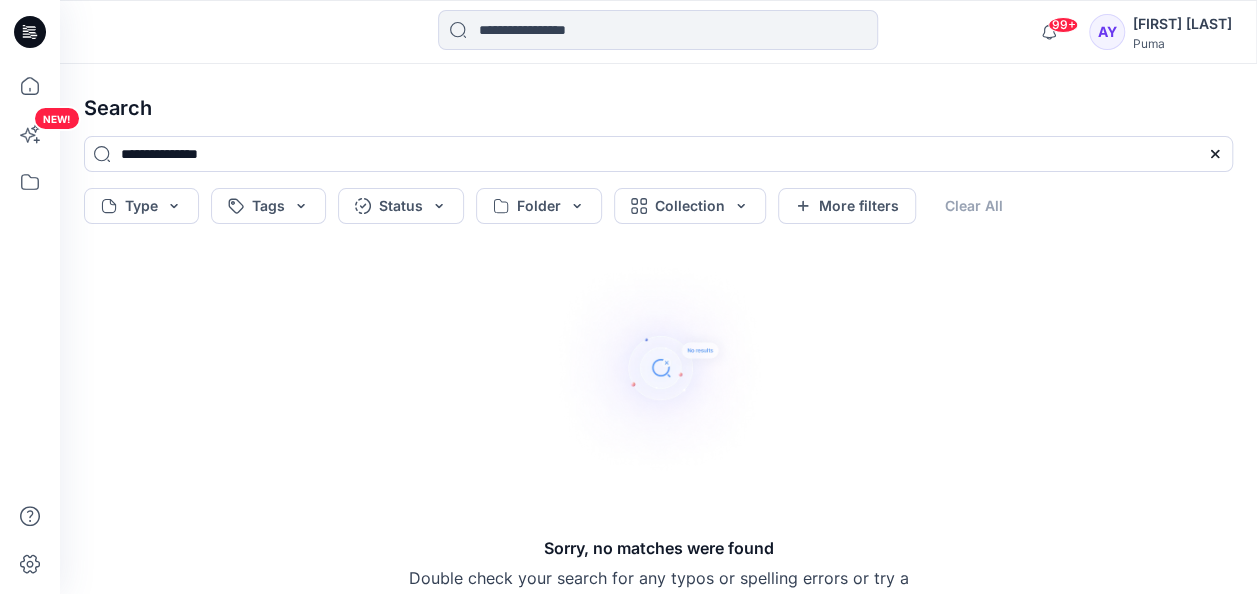 click on "[FIRST] [LAST]" at bounding box center (1182, 24) 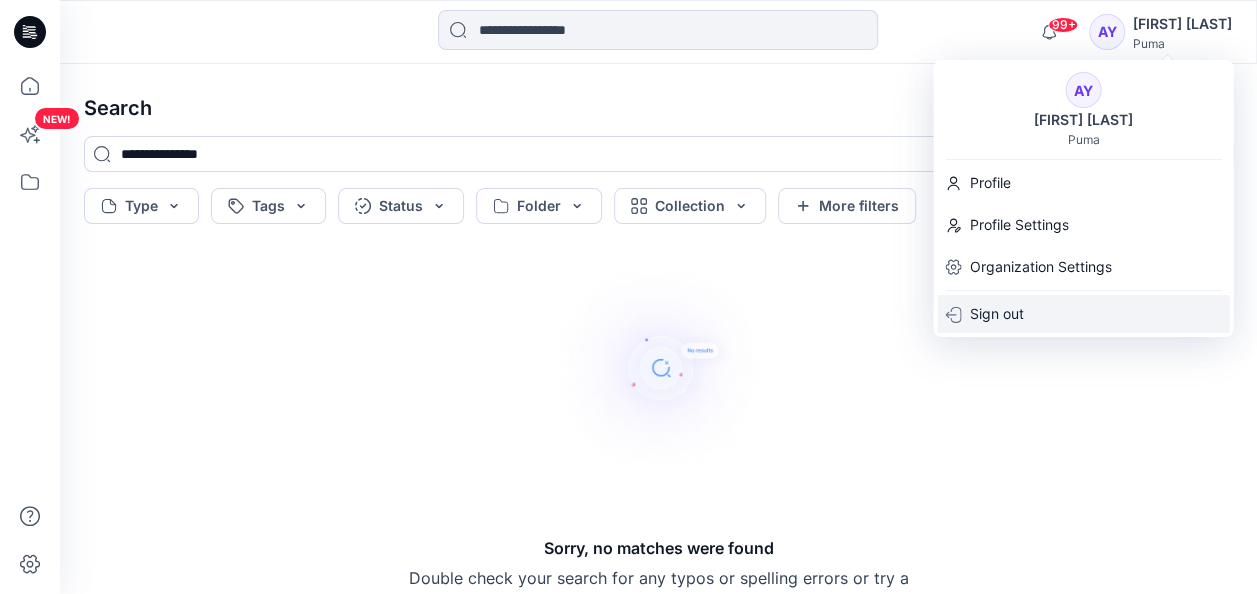 click on "Sign out" at bounding box center [996, 314] 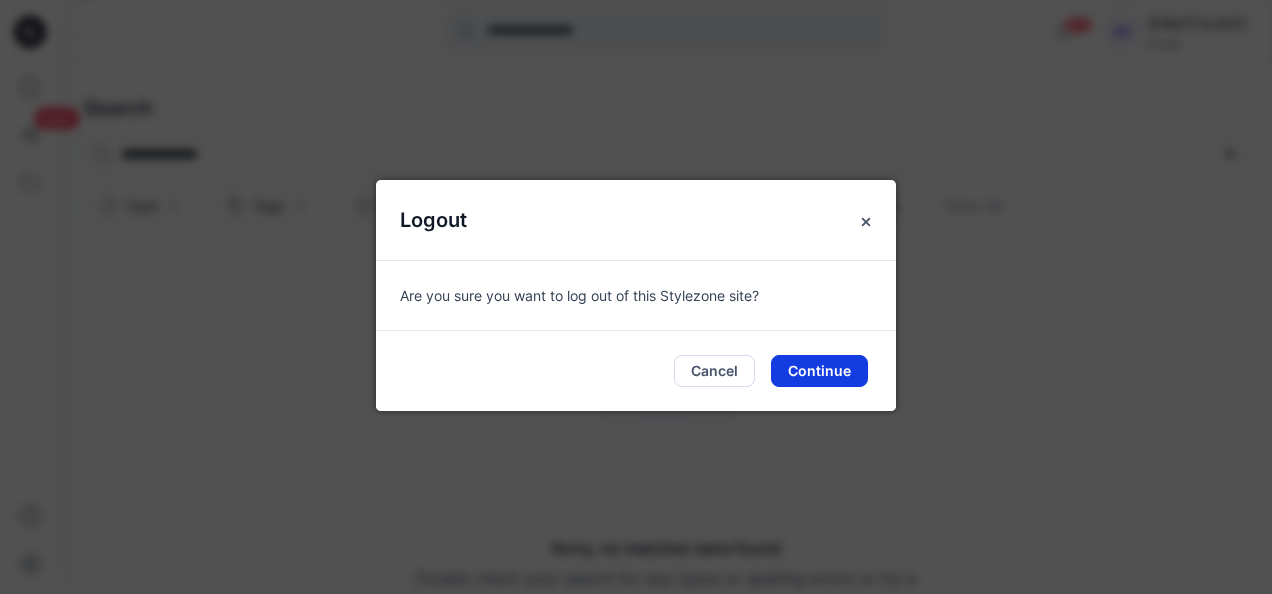 click on "Continue" at bounding box center [819, 371] 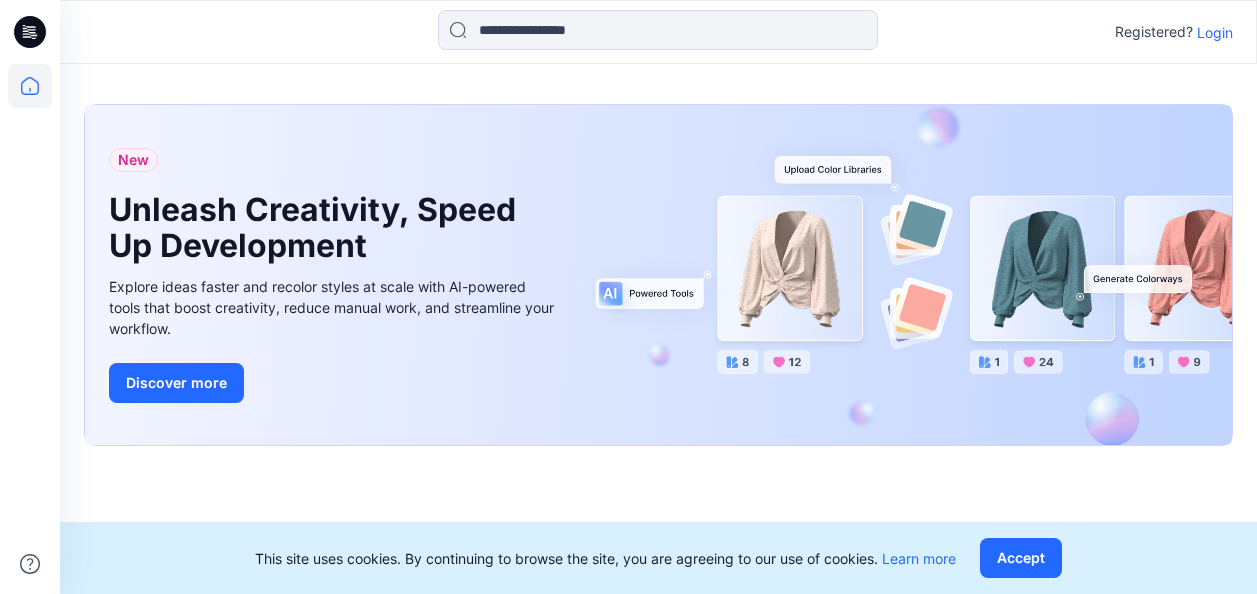 scroll, scrollTop: 0, scrollLeft: 0, axis: both 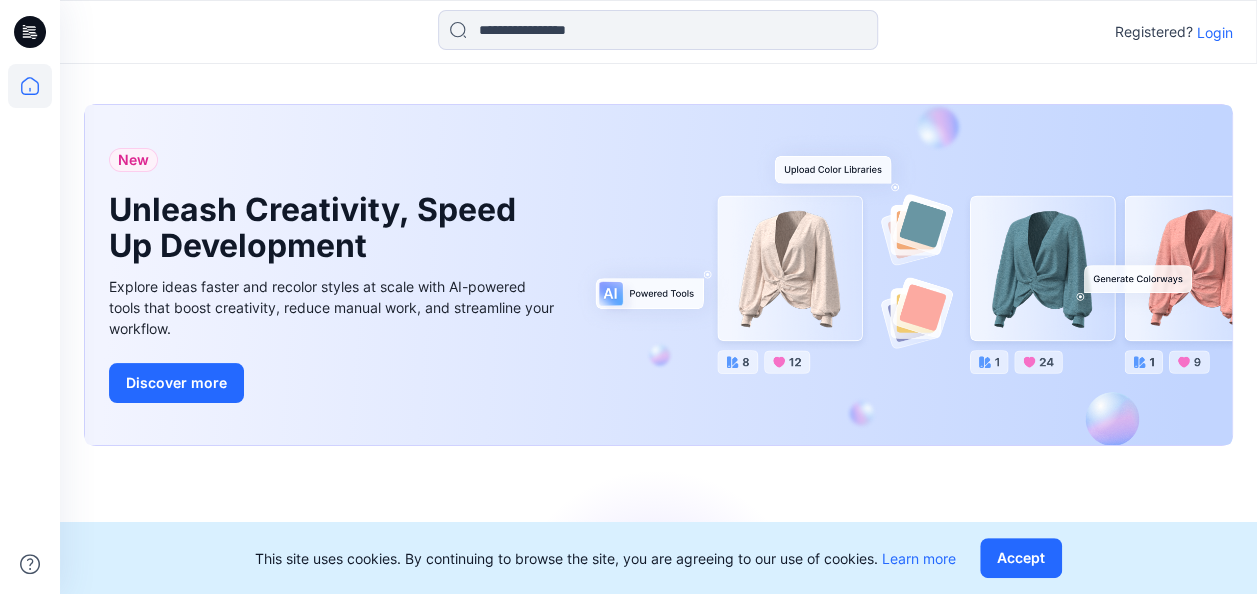 click on "Login" at bounding box center [1215, 32] 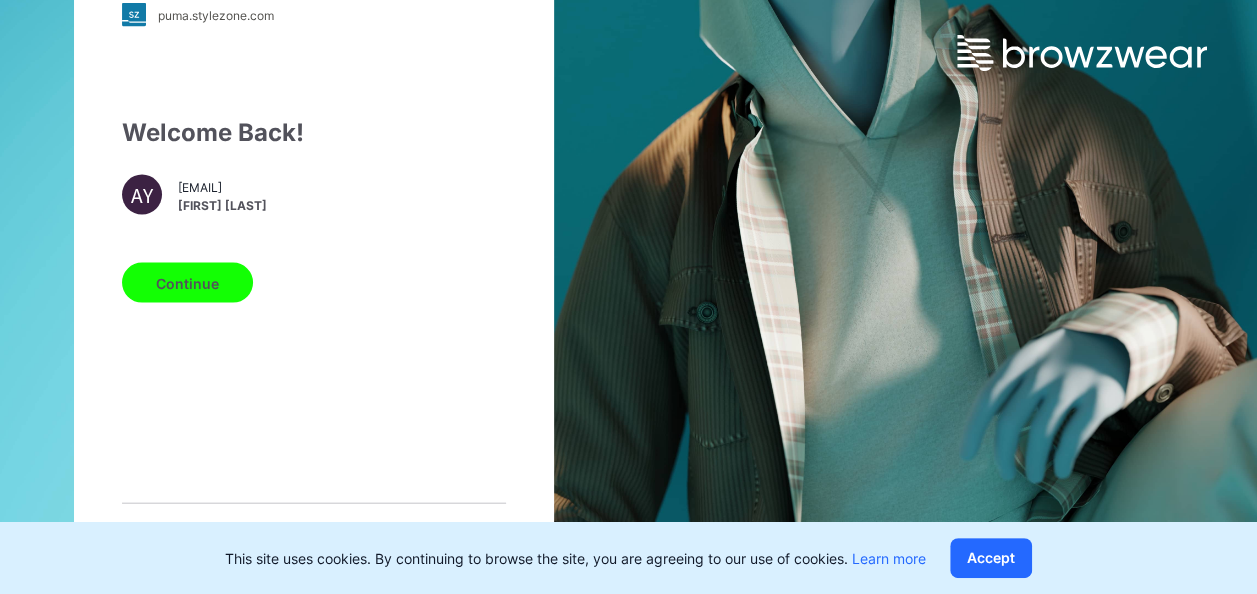 scroll, scrollTop: 30, scrollLeft: 0, axis: vertical 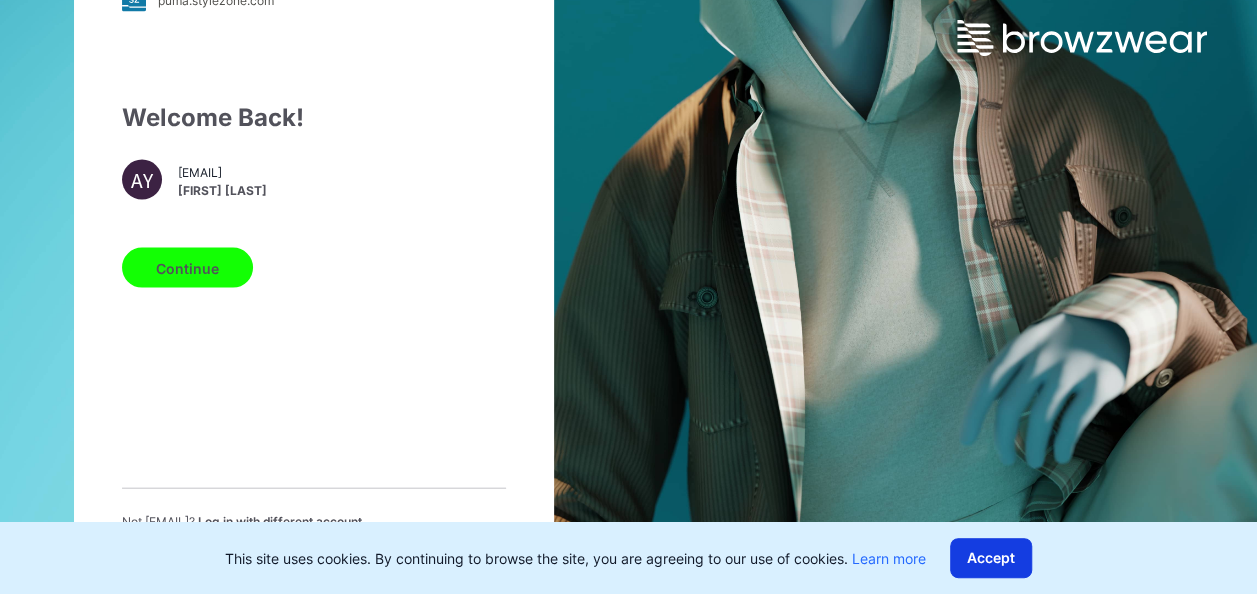 click on "Accept" at bounding box center (991, 558) 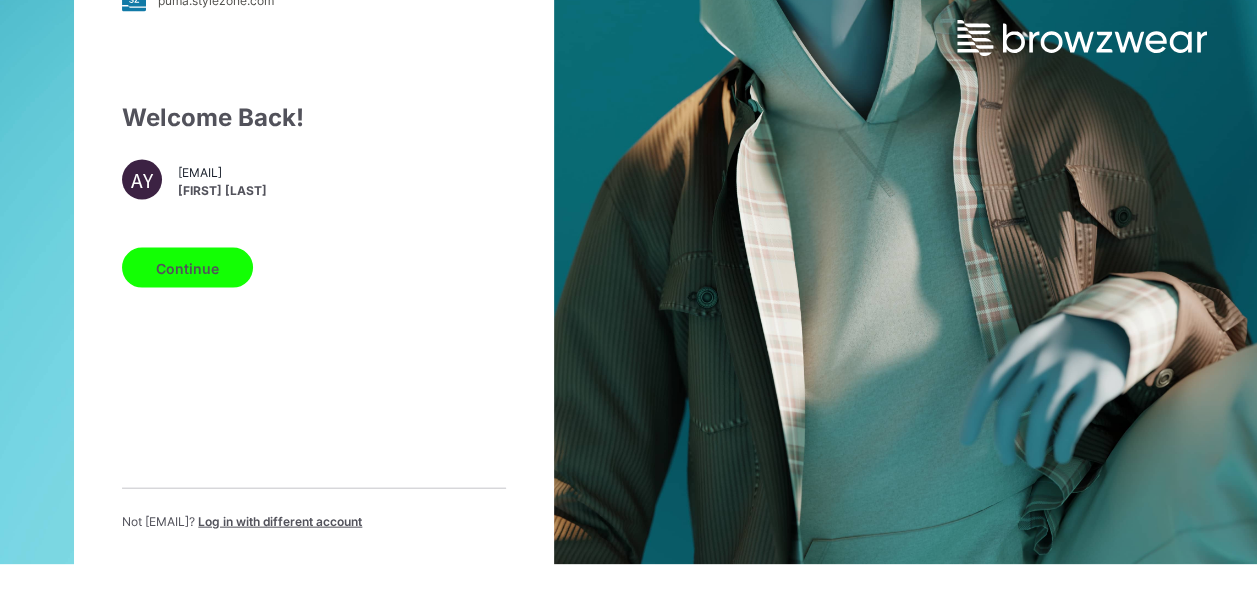 click on "Log in with different account" at bounding box center (280, 521) 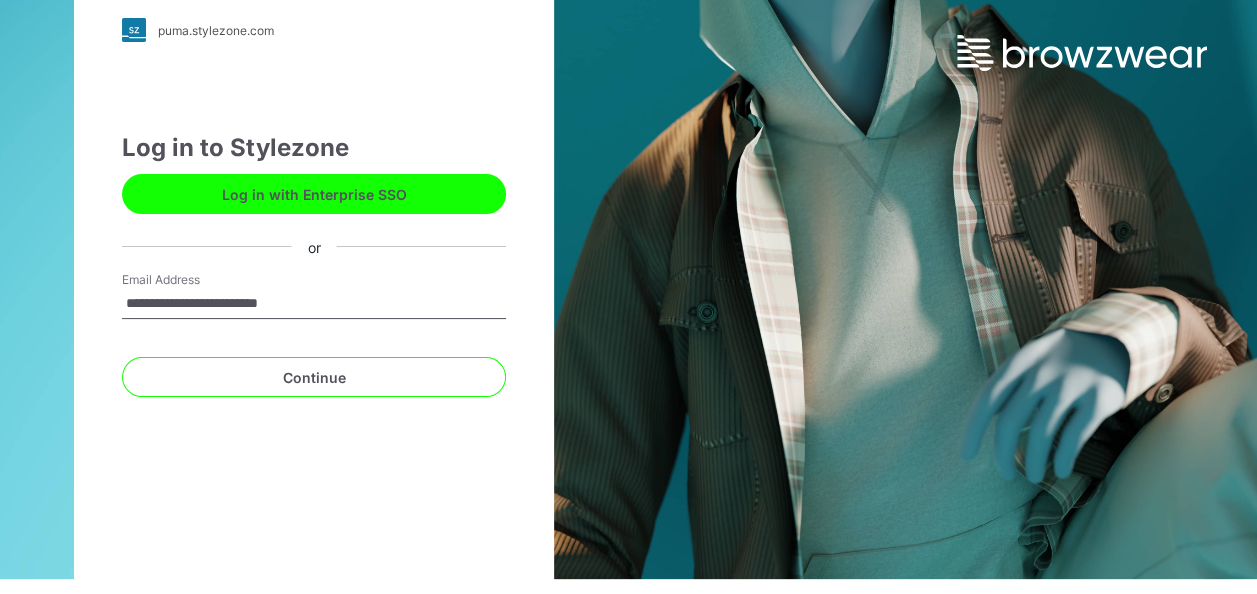 type on "**********" 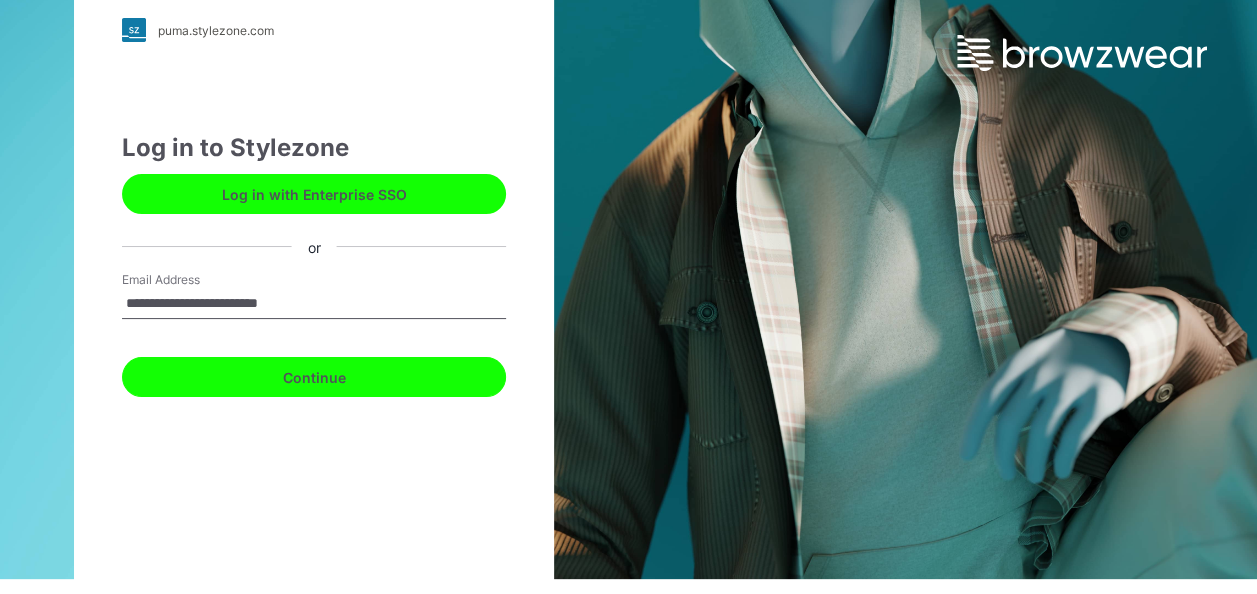 click on "Continue" at bounding box center (314, 377) 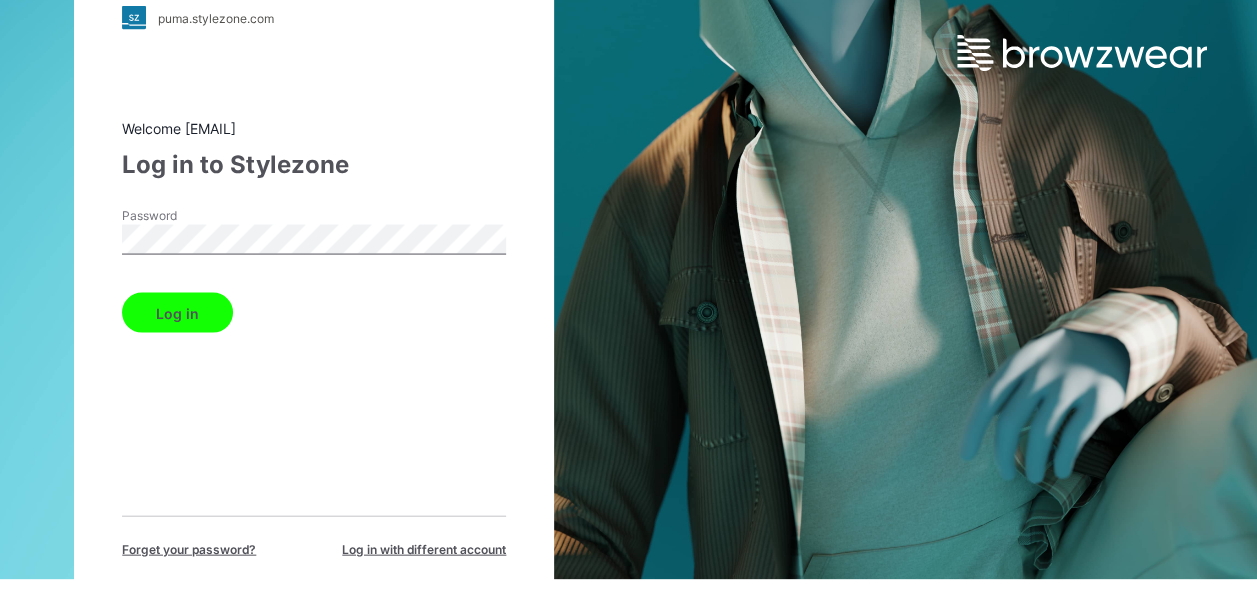 click on "Log in" at bounding box center [314, 309] 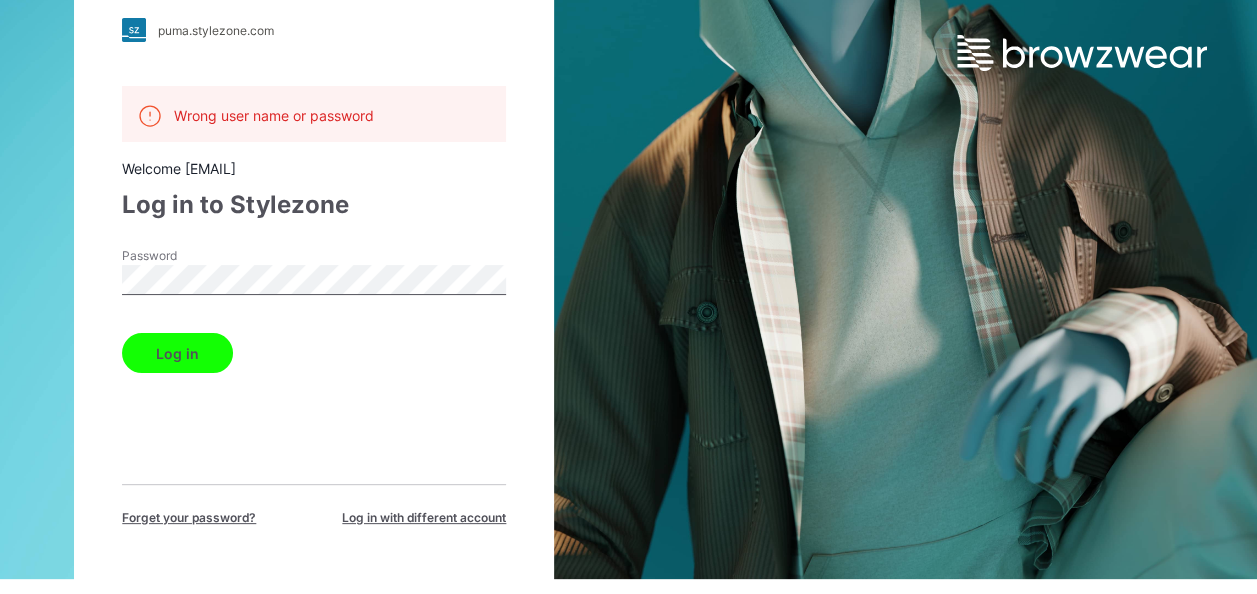 click on "puma.stylezone.com Loading... Wrong user name or password Welcome basketball.design@puma.com Log in to Stylezone Password Log in Forget your password? Log in with different account" at bounding box center [314, 282] 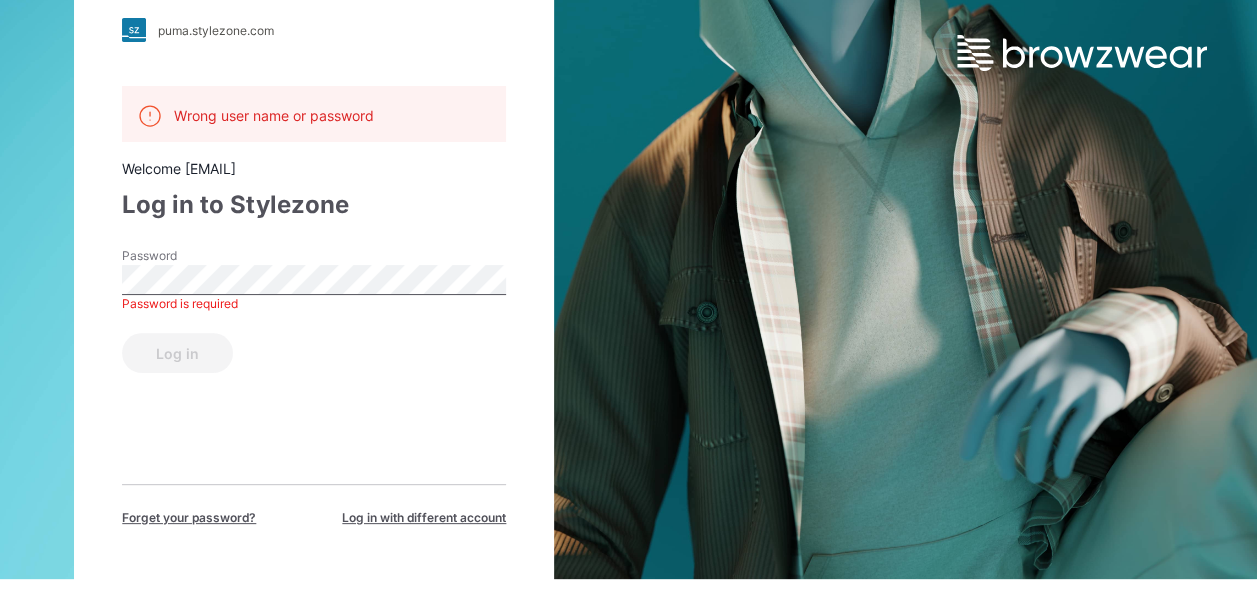 click on "Log in with different account" at bounding box center (424, 518) 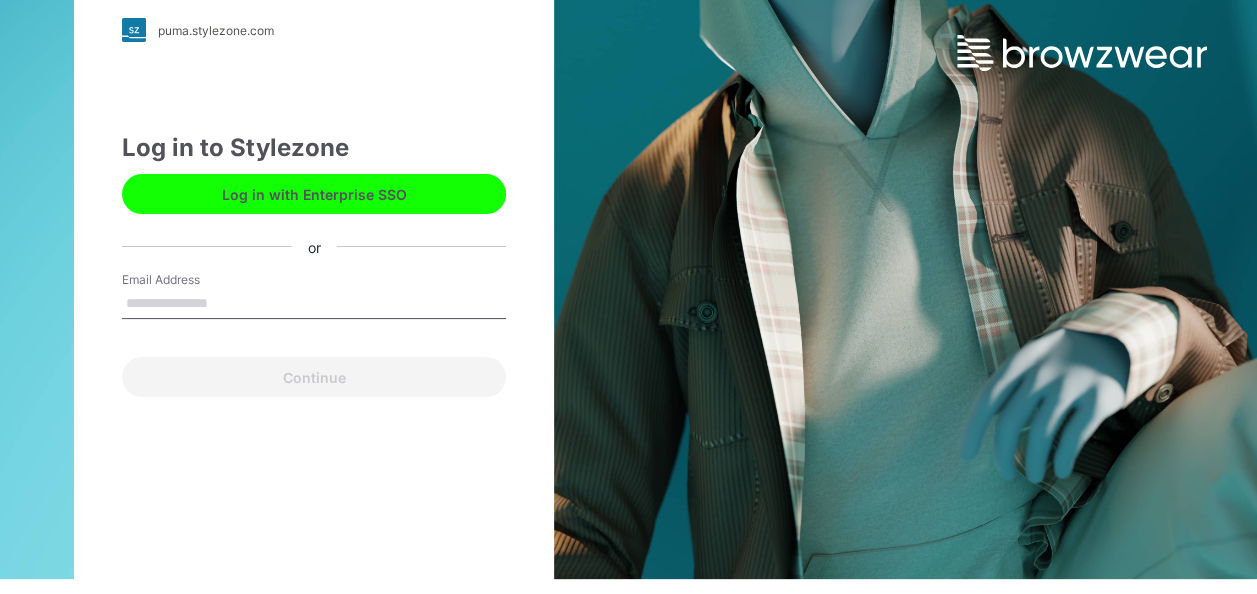 click on "Email Address" at bounding box center (314, 304) 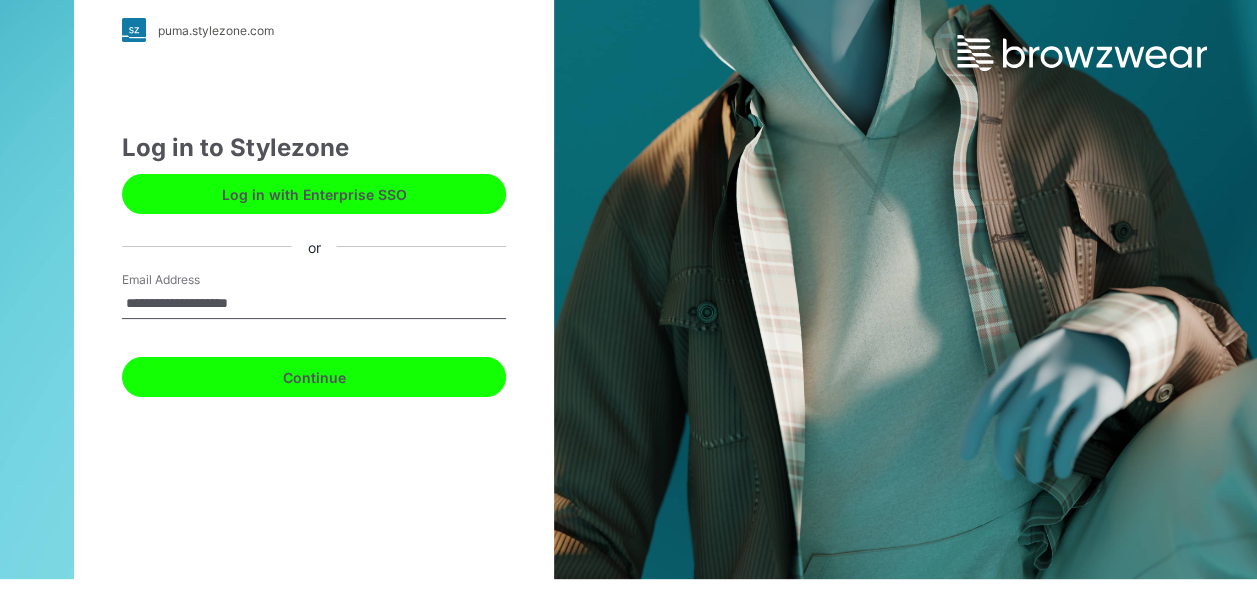 click on "Continue" at bounding box center (314, 377) 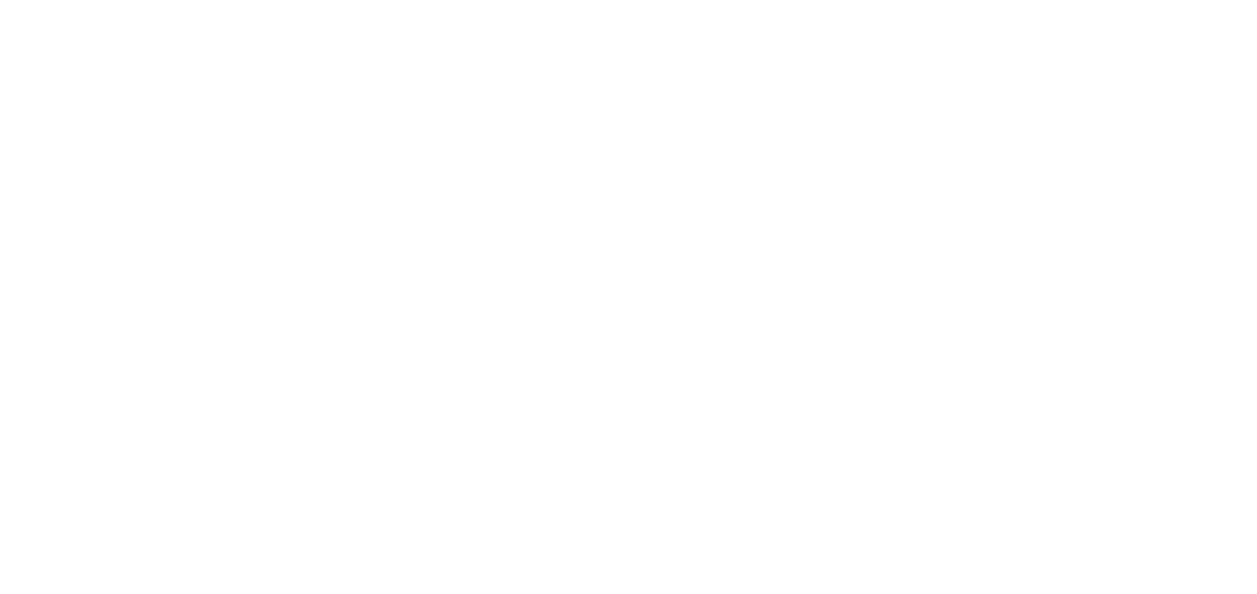 scroll, scrollTop: 0, scrollLeft: 0, axis: both 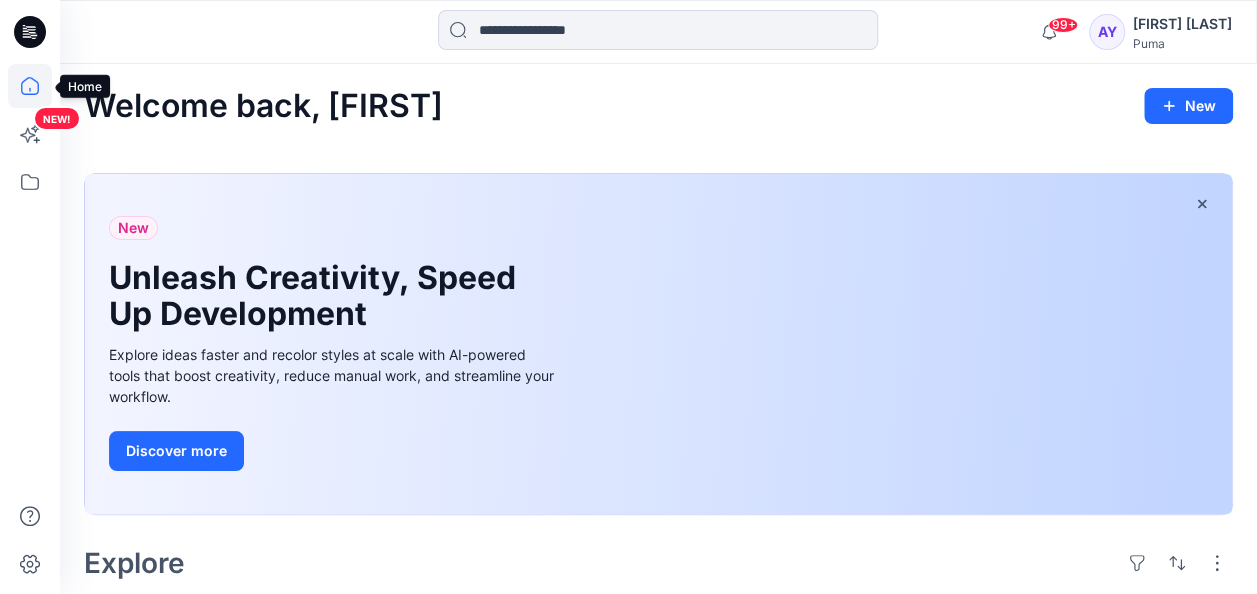 click 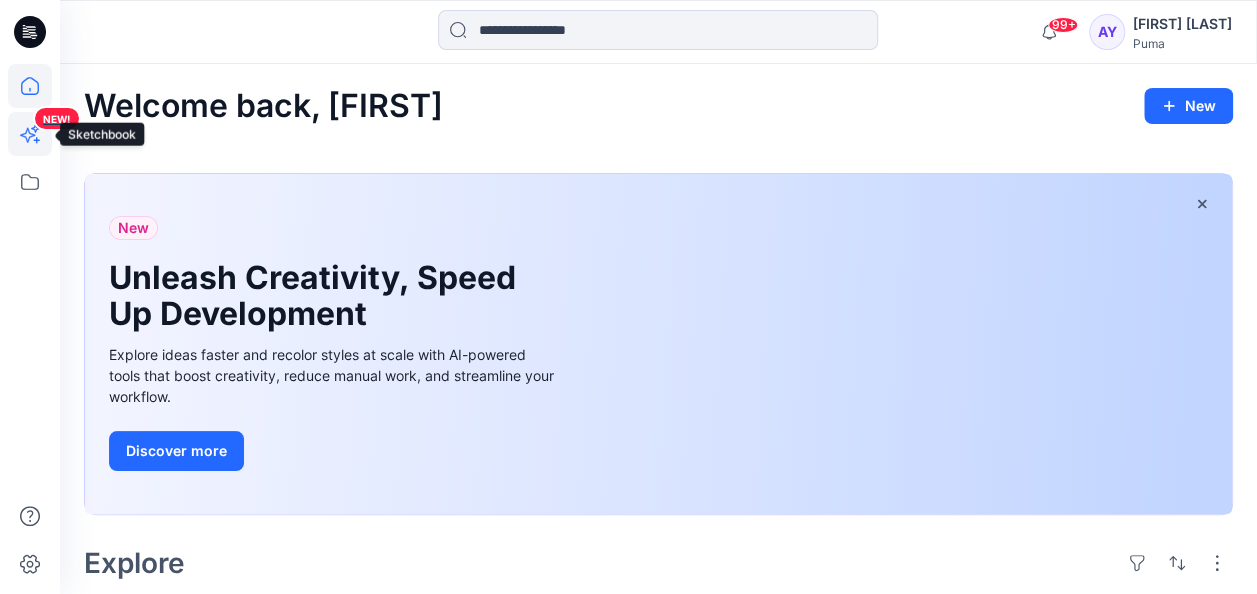 click 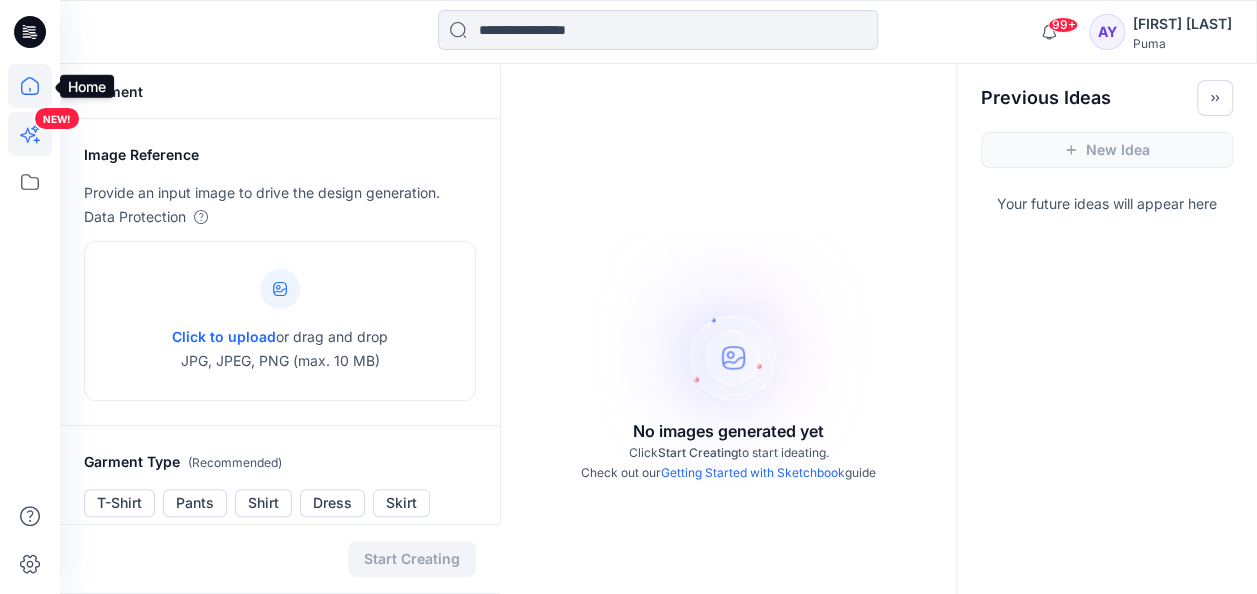 click 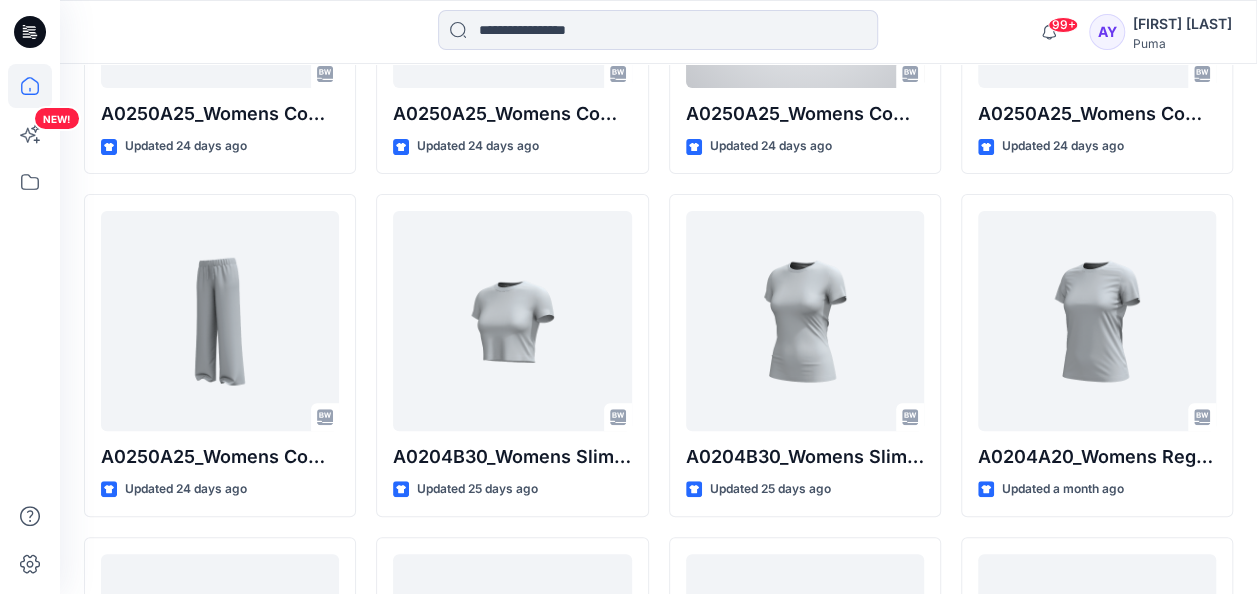 scroll, scrollTop: 3646, scrollLeft: 0, axis: vertical 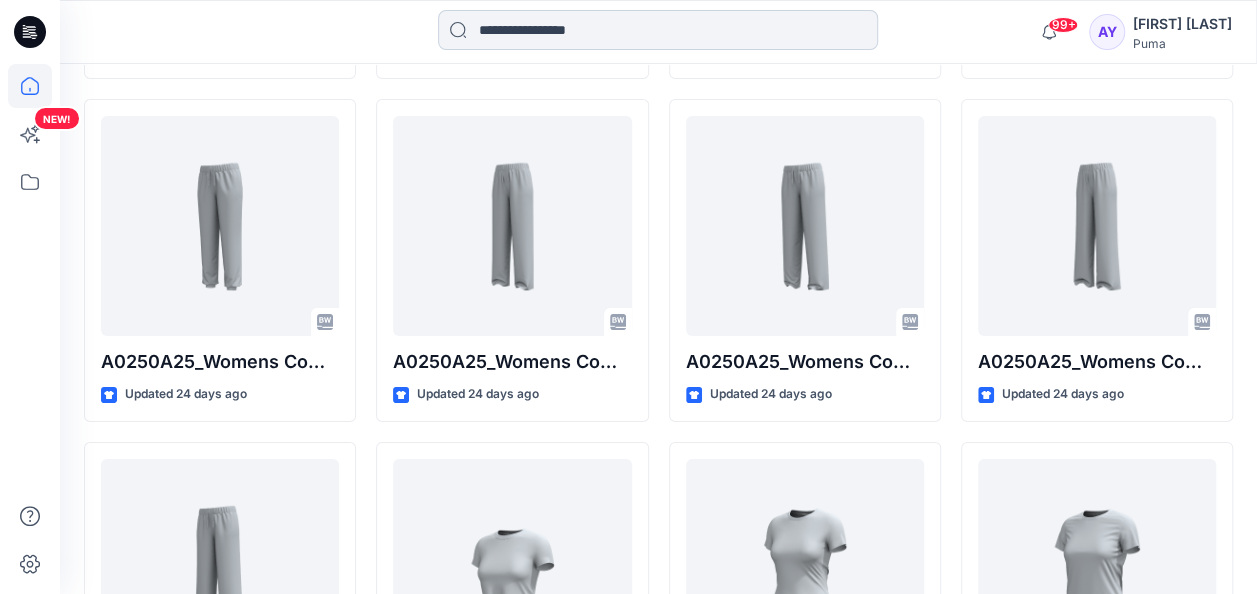 click at bounding box center [658, 30] 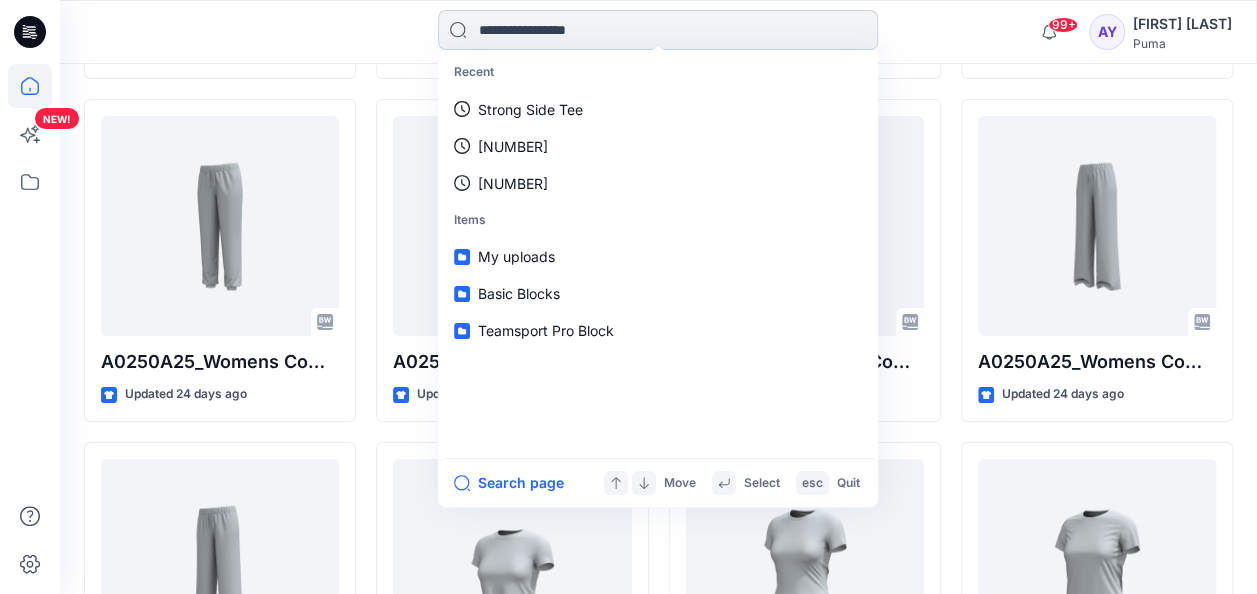 paste on "**********" 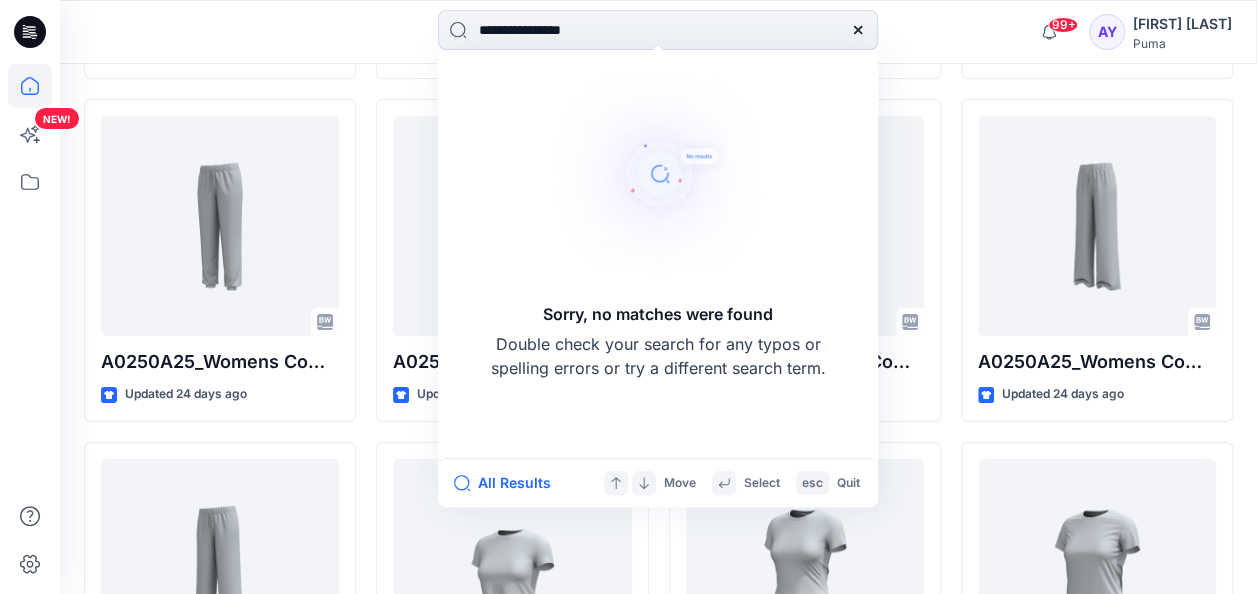 drag, startPoint x: 611, startPoint y: 22, endPoint x: -4, endPoint y: -34, distance: 617.5443 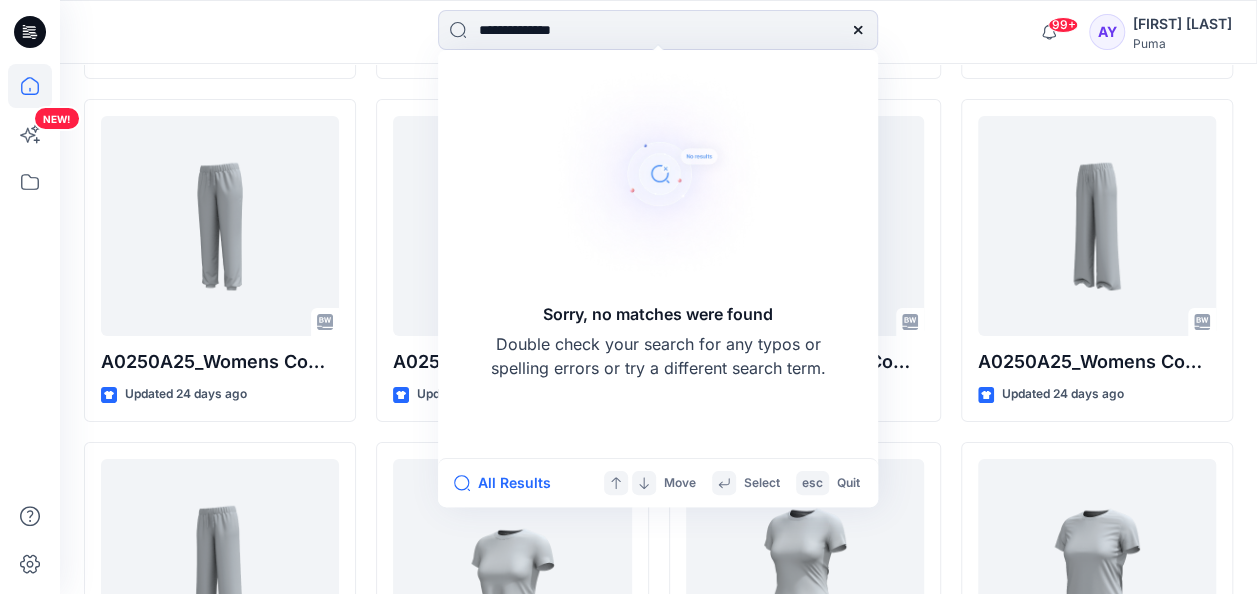 type on "**********" 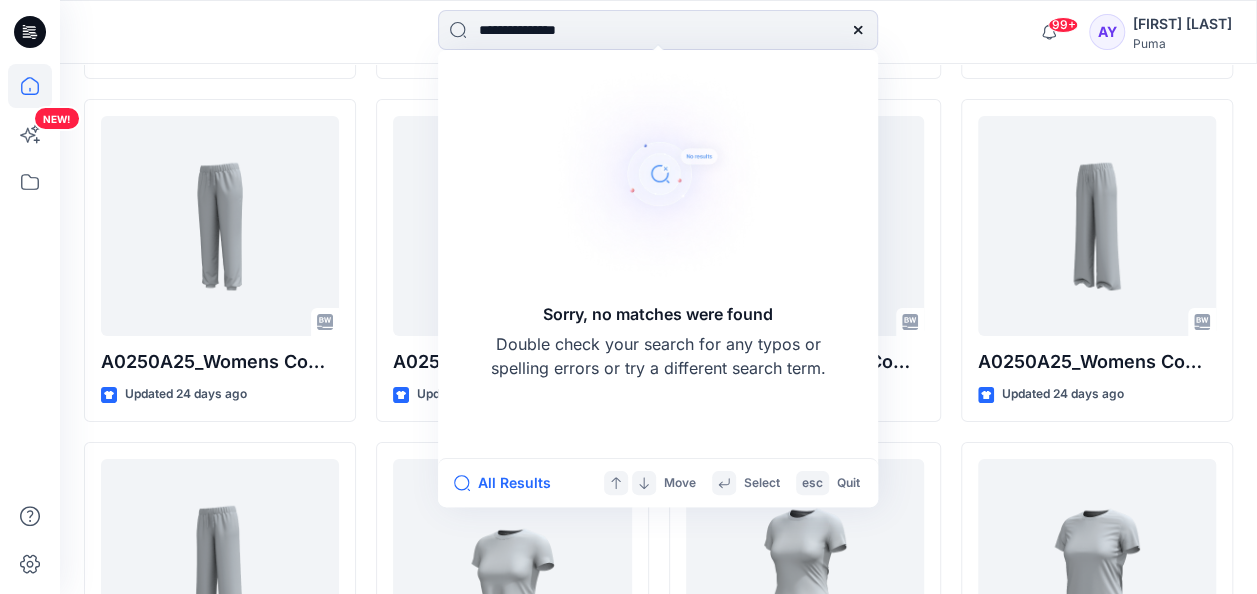 type 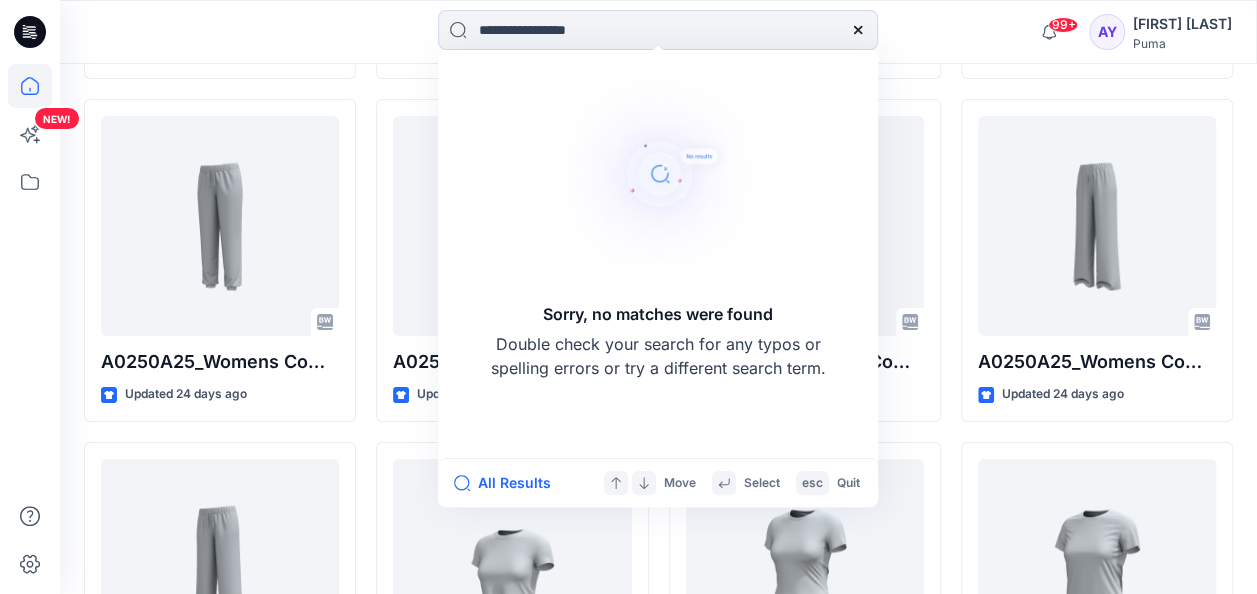 scroll, scrollTop: 0, scrollLeft: 0, axis: both 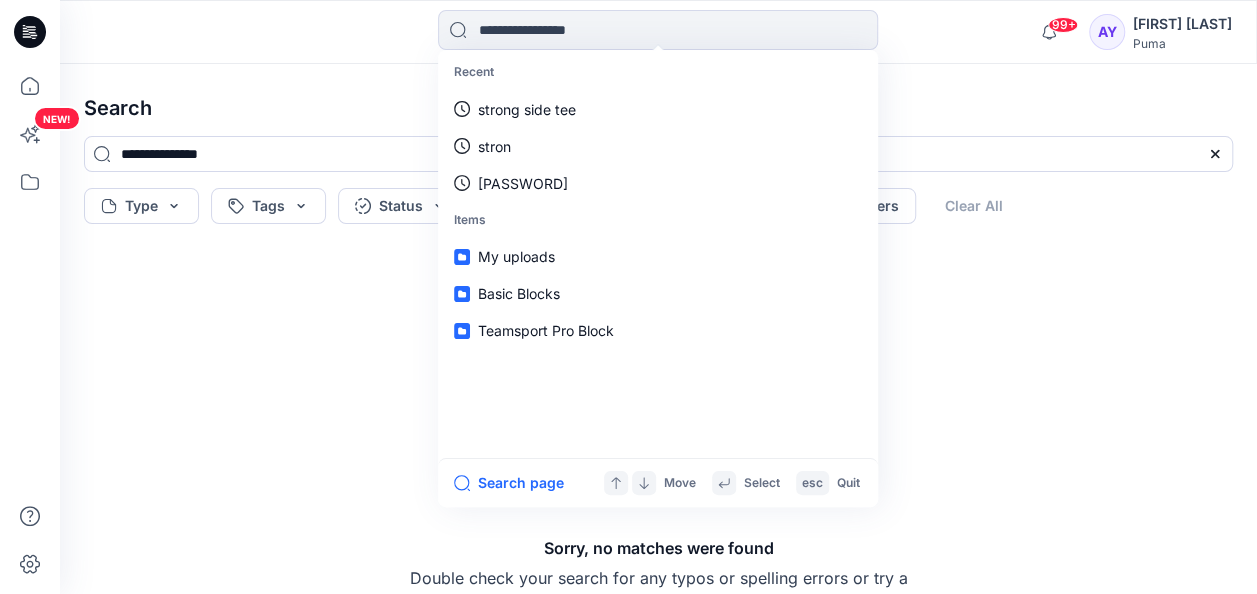 click on "Sorry, no matches were found Double check your search for any typos or spelling errors or try a different search term." at bounding box center (658, 431) 